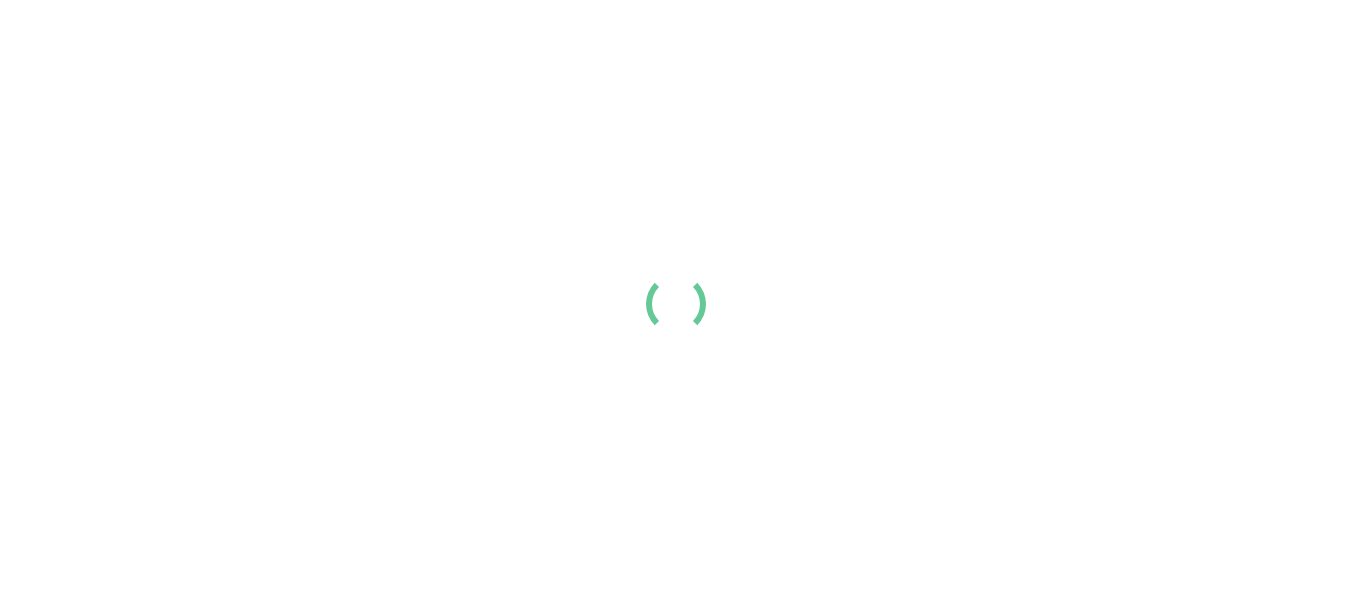 scroll, scrollTop: 0, scrollLeft: 0, axis: both 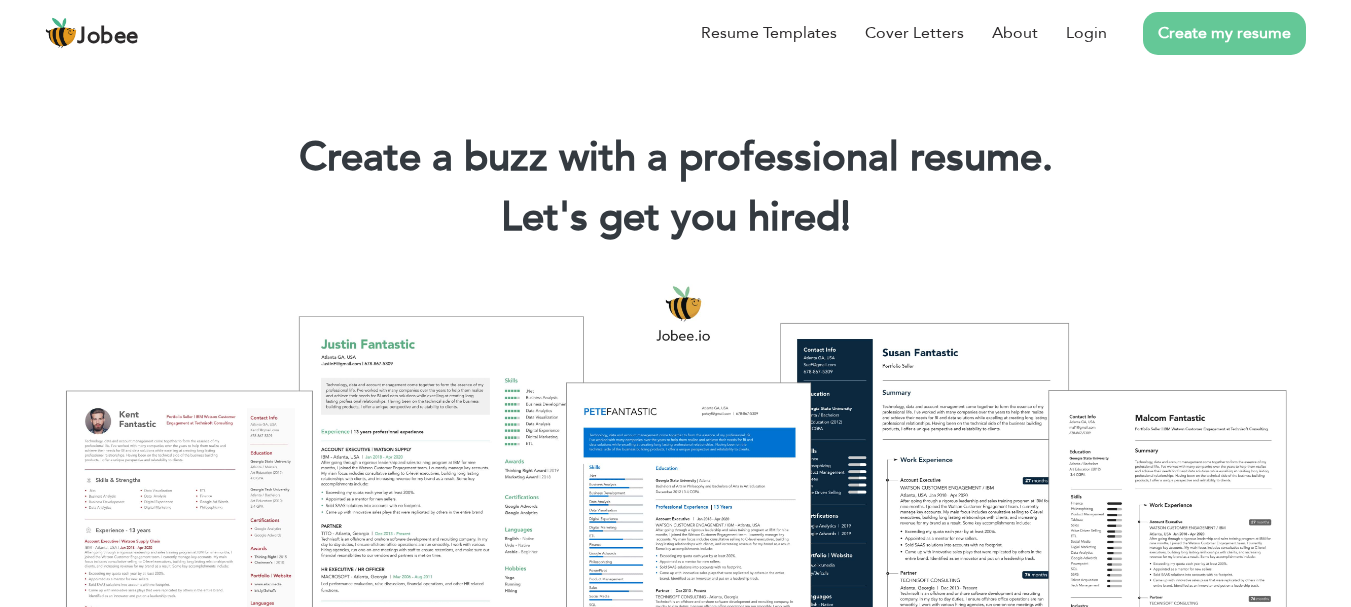 click on "Create my resume" at bounding box center [1224, 33] 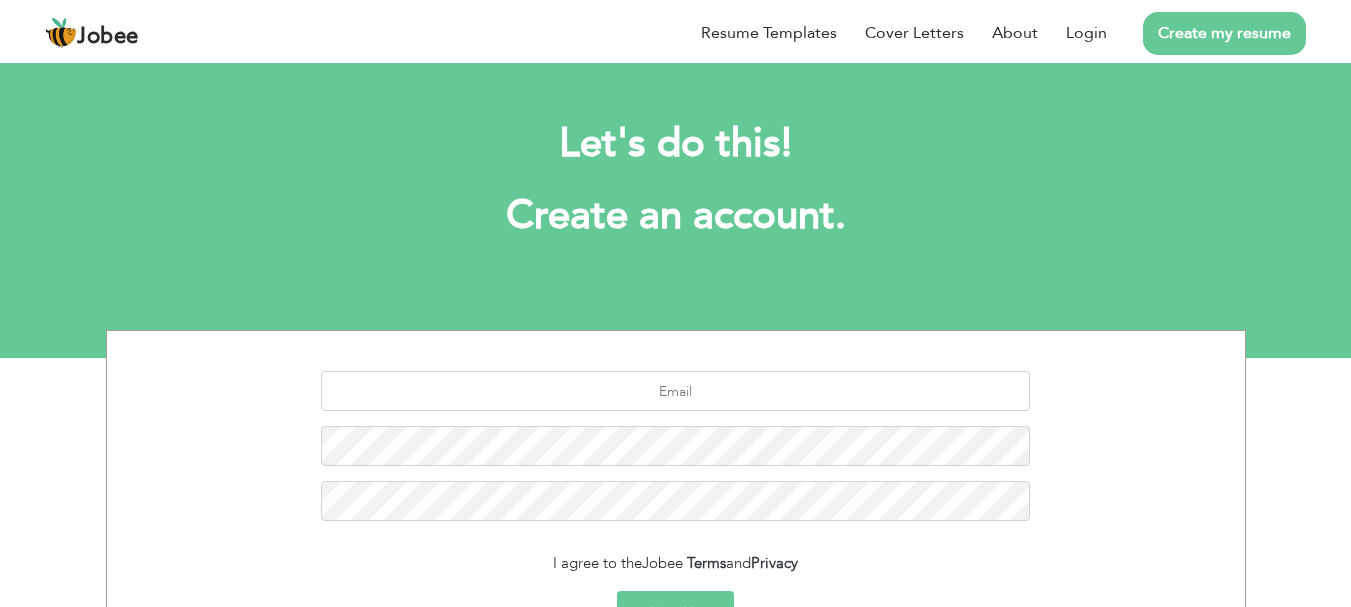 scroll, scrollTop: 0, scrollLeft: 0, axis: both 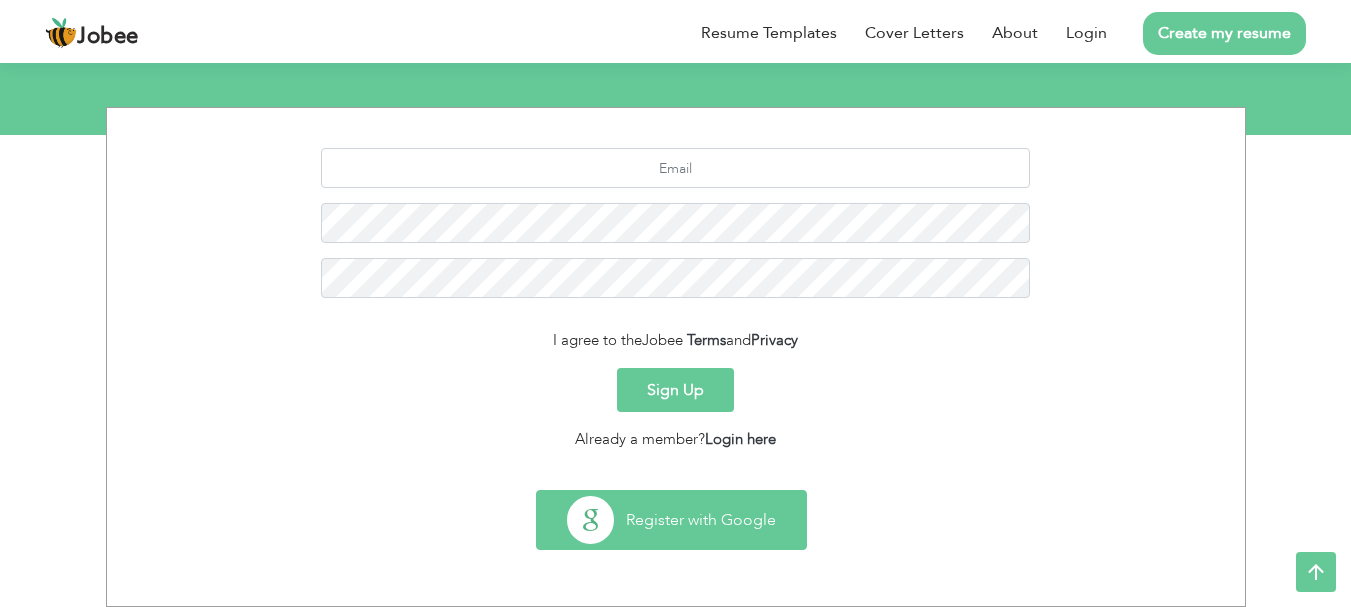click on "Register with Google" at bounding box center (671, 520) 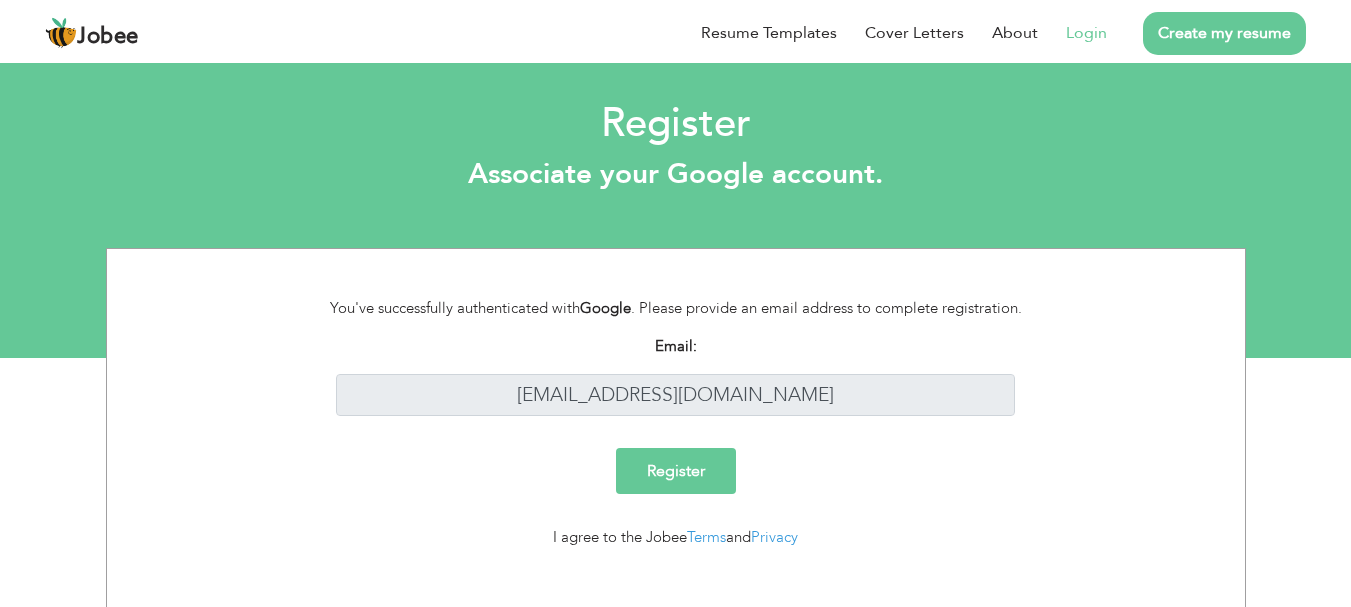 scroll, scrollTop: 0, scrollLeft: 0, axis: both 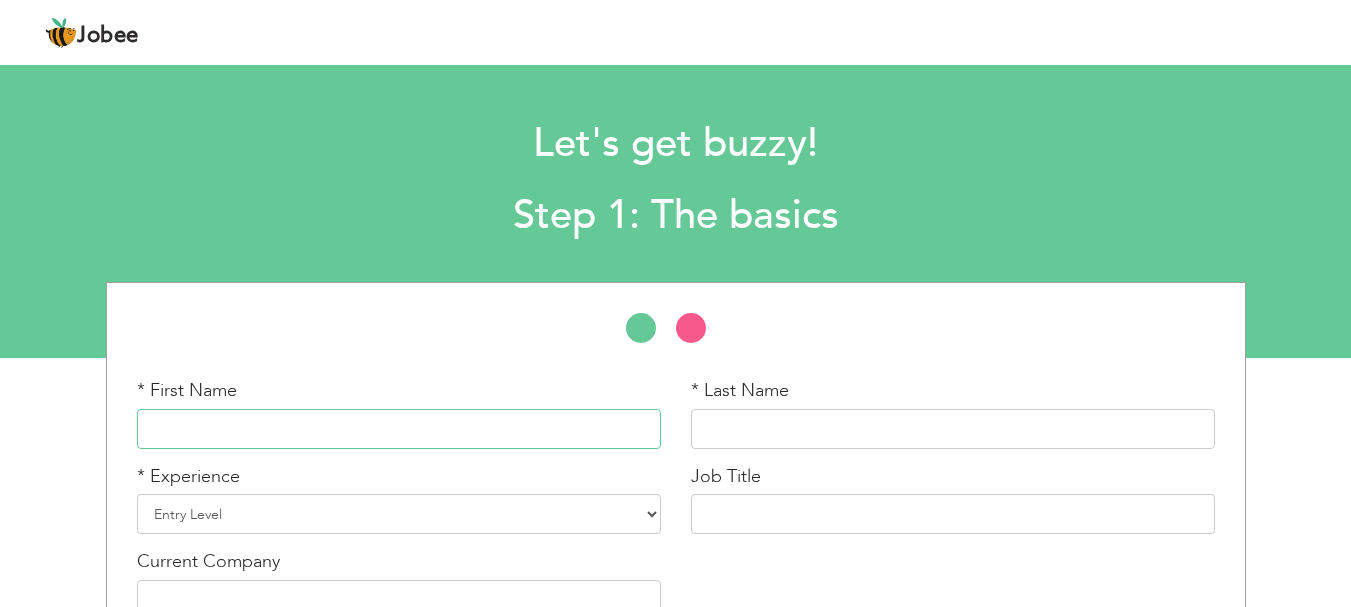 click at bounding box center (399, 429) 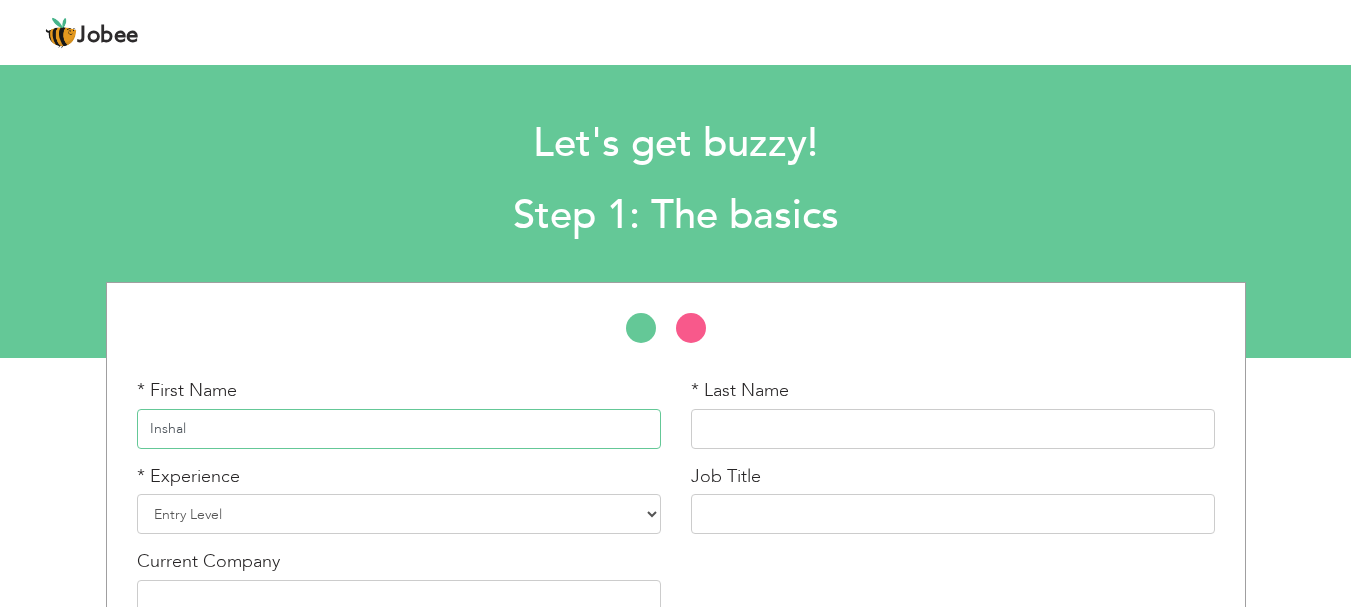 type on "Inshal" 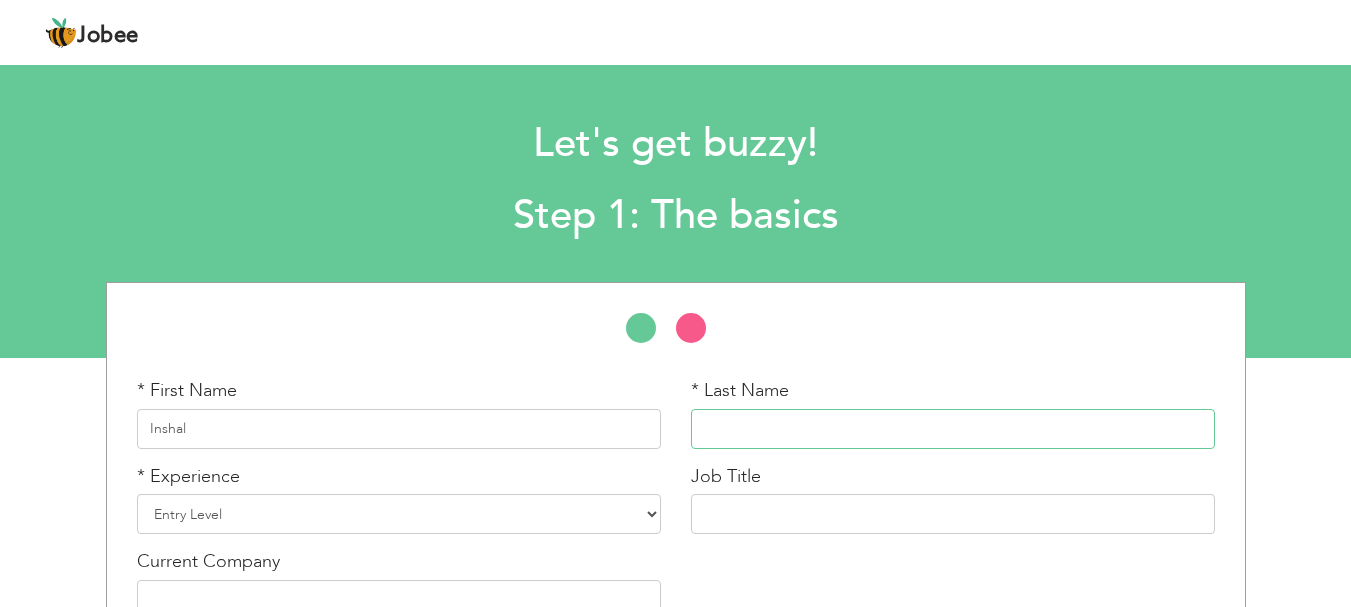 click at bounding box center (953, 429) 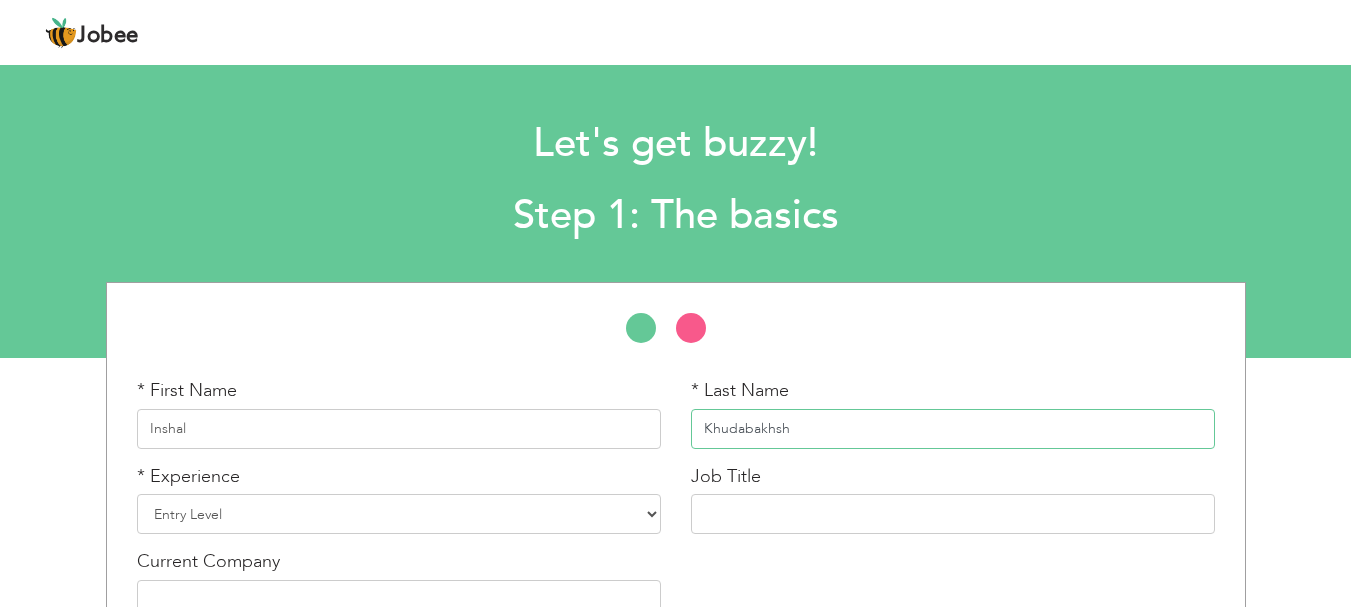 type on "Khudabakhsh" 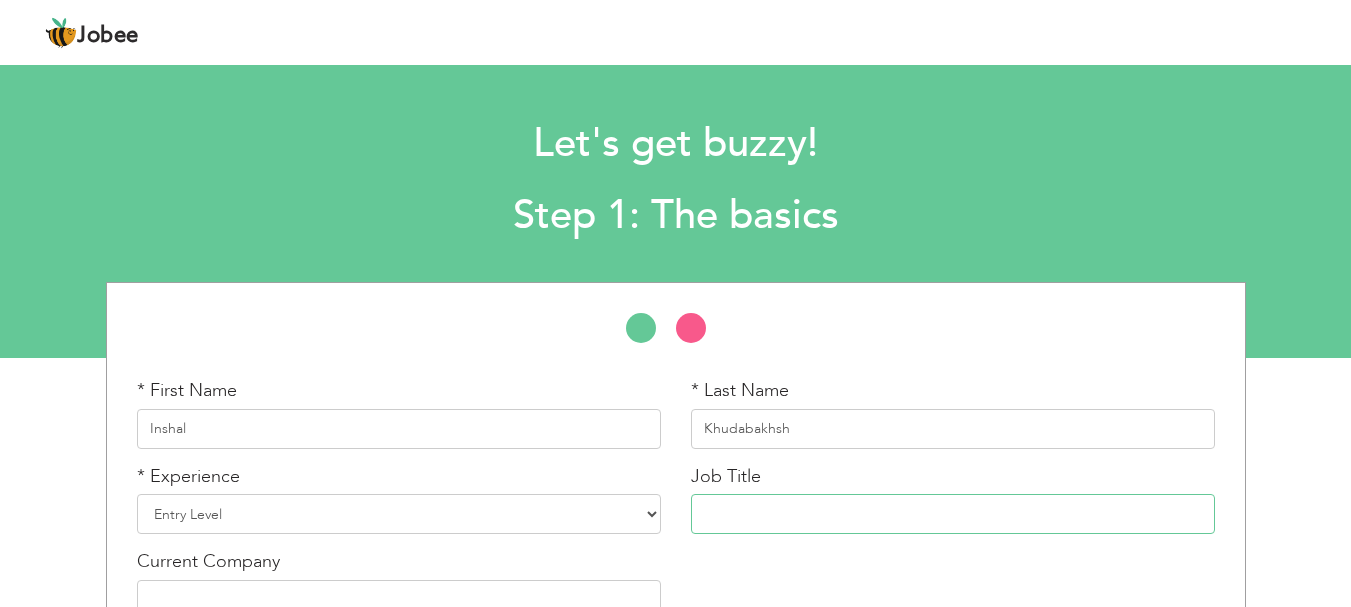 click at bounding box center [953, 514] 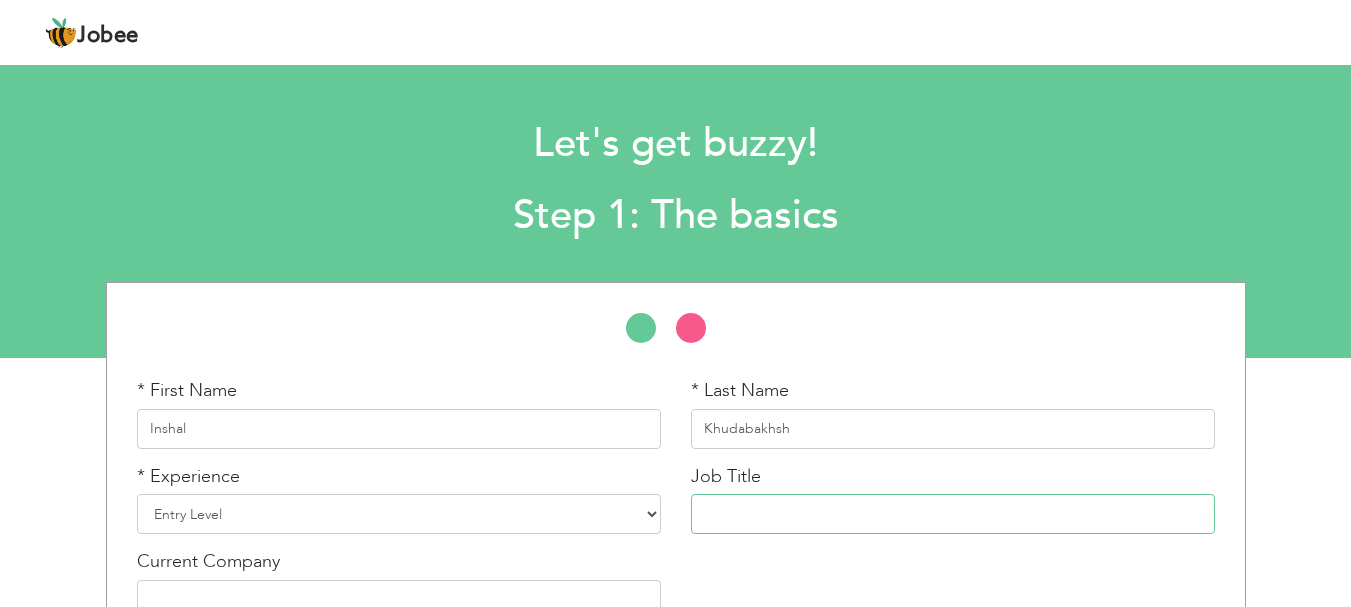 click at bounding box center [953, 514] 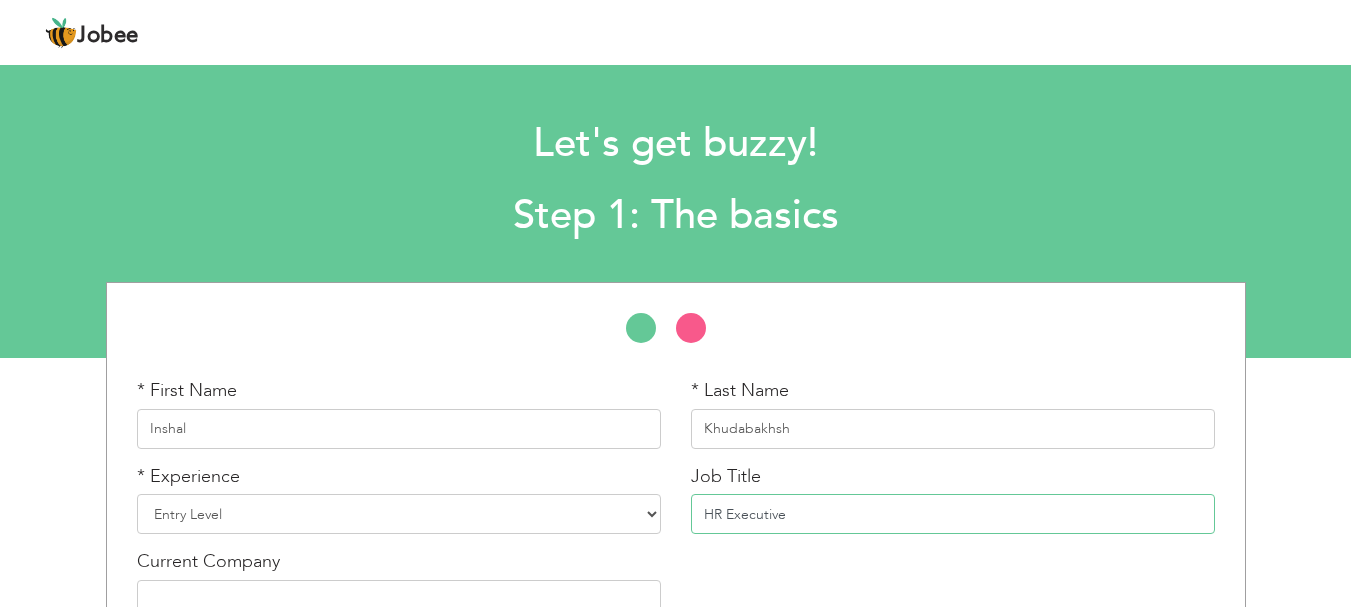 type on "HR Executive" 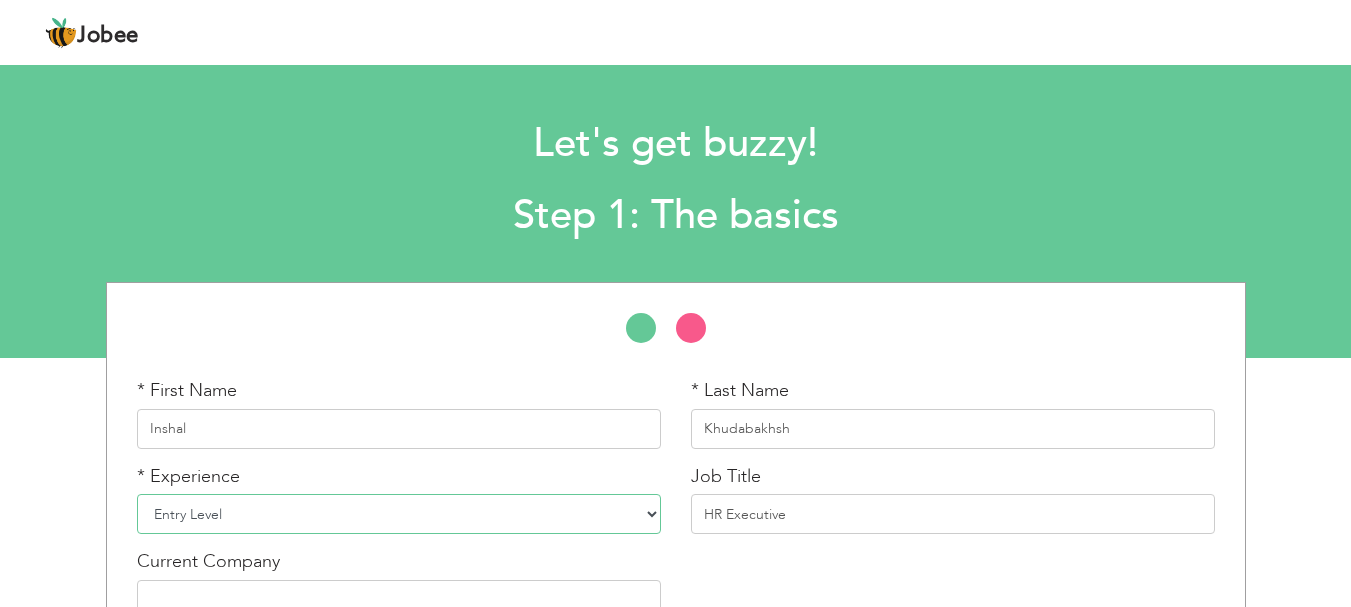 click on "Entry Level
Less than 1 Year
1 Year
2 Years
3 Years
4 Years
5 Years
6 Years
7 Years
8 Years
9 Years
10 Years
11 Years
12 Years
13 Years
14 Years
15 Years
16 Years
17 Years
18 Years
19 Years
20 Years
21 Years
22 Years
23 Years
24 Years
25 Years
26 Years
27 Years
28 Years
29 Years
30 Years
31 Years
32 Years
33 Years
34 Years
35 Years
More than 35 Years" at bounding box center [399, 514] 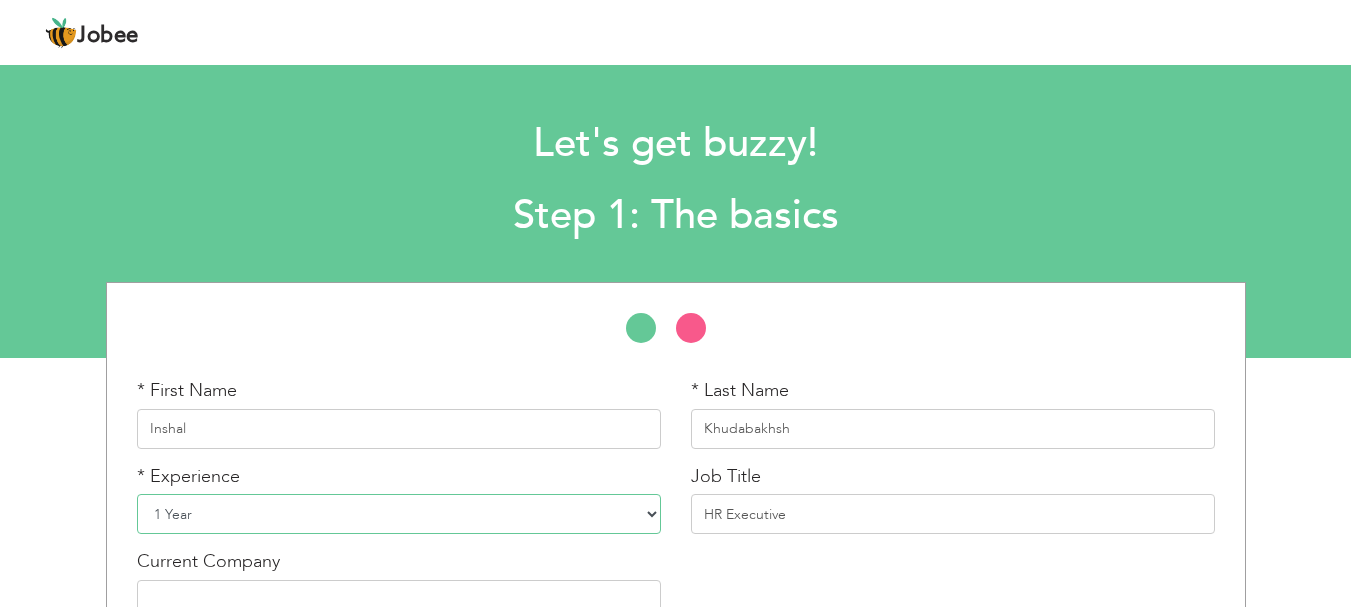 click on "Entry Level
Less than 1 Year
1 Year
2 Years
3 Years
4 Years
5 Years
6 Years
7 Years
8 Years
9 Years
10 Years
11 Years
12 Years
13 Years
14 Years
15 Years
16 Years
17 Years
18 Years
19 Years
20 Years
21 Years
22 Years
23 Years
24 Years
25 Years
26 Years
27 Years
28 Years
29 Years
30 Years
31 Years
32 Years
33 Years
34 Years
35 Years
More than 35 Years" at bounding box center [399, 514] 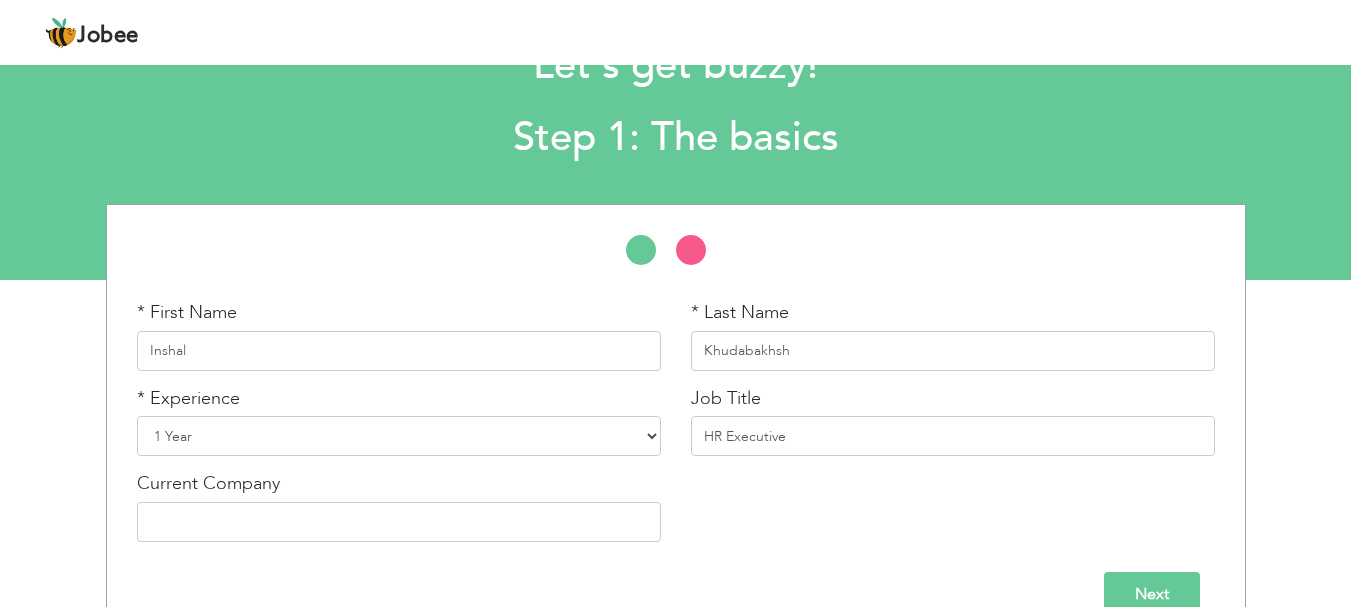 scroll, scrollTop: 119, scrollLeft: 0, axis: vertical 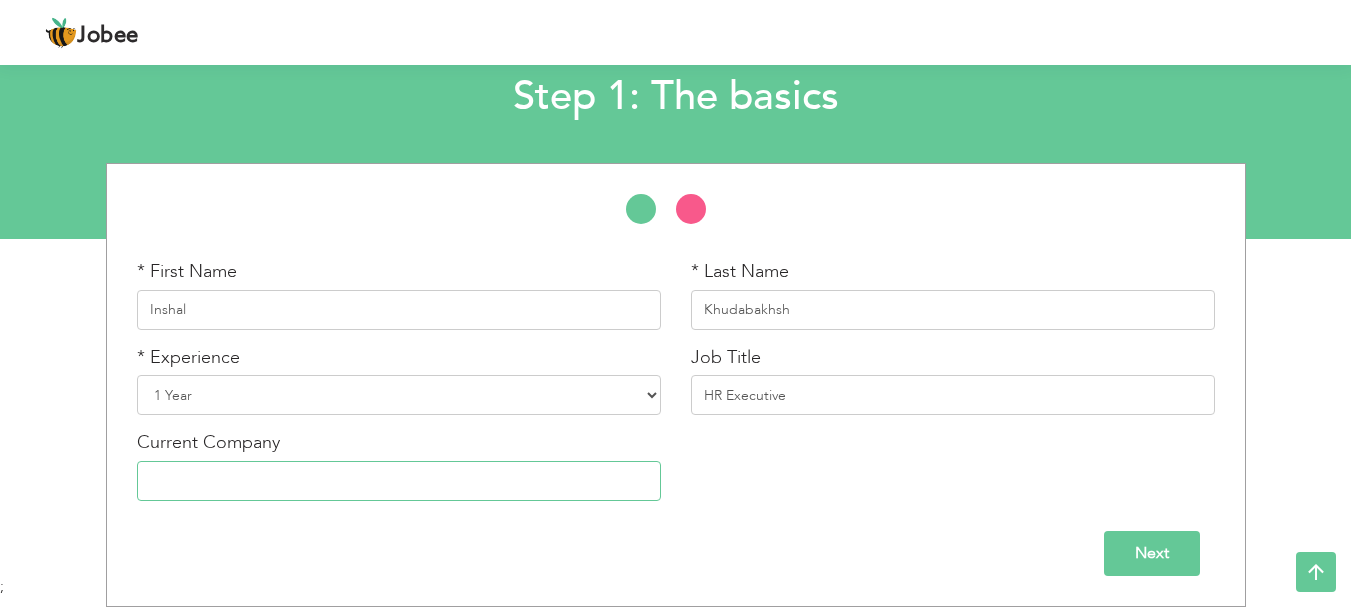click at bounding box center [399, 481] 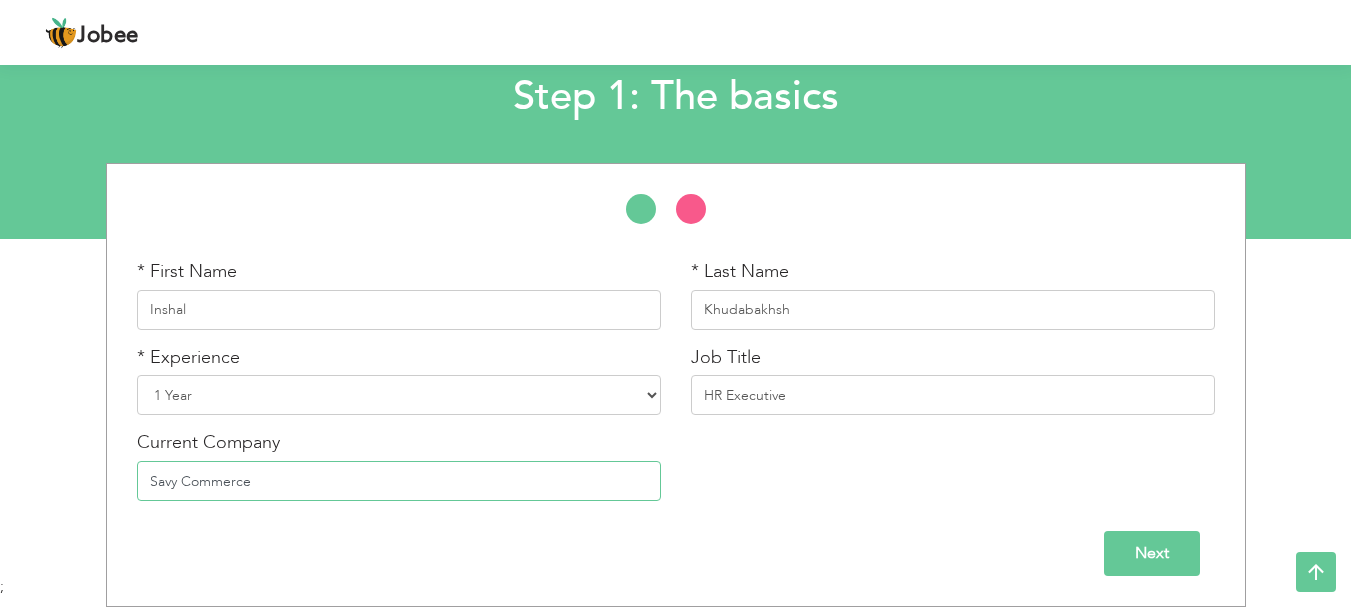 type on "Savy Commerce" 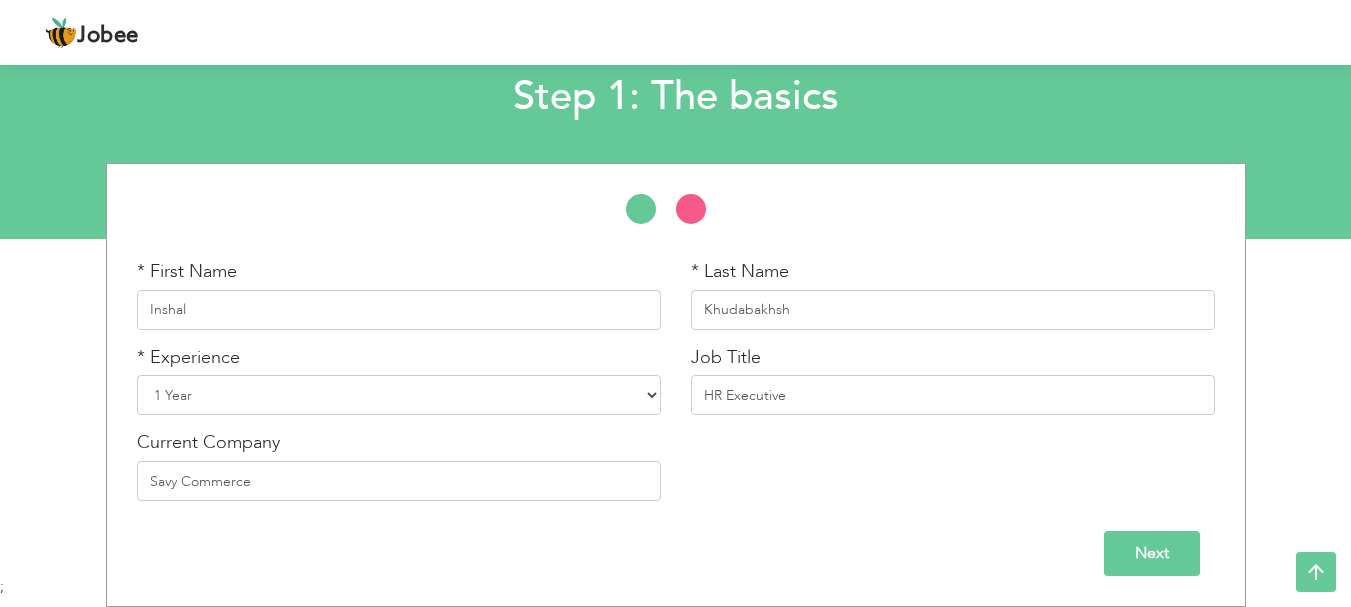 click on "Next" at bounding box center [1152, 553] 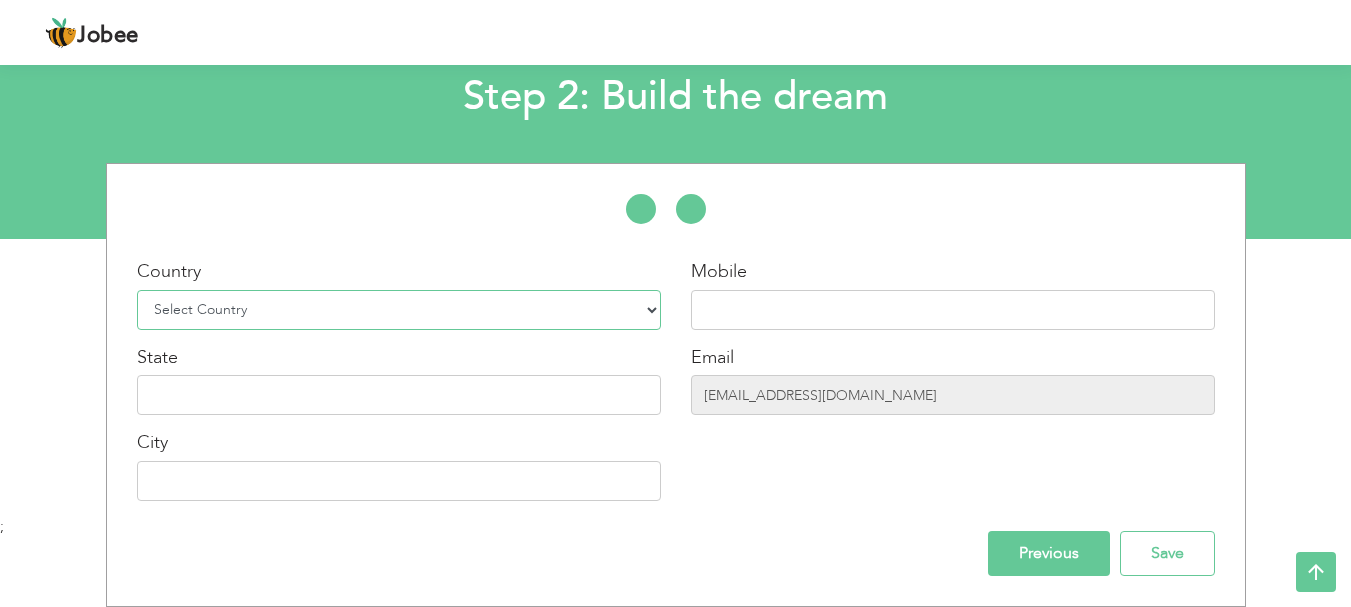 click on "Select Country
Afghanistan
Albania
Algeria
American Samoa
Andorra
Angola
Anguilla
Antarctica
Antigua and Barbuda
Argentina
Armenia
Aruba
Australia
Austria
Azerbaijan
Bahamas
Bahrain
Bangladesh
Barbados
Belarus
Belgium
Belize
Benin
Bermuda
Bhutan
Bolivia
Bosnia-Herzegovina
Botswana
Bouvet Island
Brazil
British Indian Ocean Territory
Brunei Darussalam
Bulgaria
Burkina Faso
Burundi
Cambodia
Cameroon
Canada
Cape Verde
Cayman Islands
Central African Republic
Chad
Chile
China
Christmas Island
Cocos (Keeling) Islands
Colombia
Comoros
Congo
Congo, Dem. Republic
Cook Islands
Costa Rica
Croatia
Cuba
Cyprus
Czech Rep
Denmark
Djibouti
Dominica
Dominican Republic
Ecuador
Egypt
El Salvador
Equatorial Guinea
Eritrea
Estonia
Ethiopia
European Union
Falkland Islands (Malvinas)
Faroe Islands
Fiji
Finland
France
French Guiana
French Southern Territories
Gabon
Gambia
Georgia" at bounding box center [399, 310] 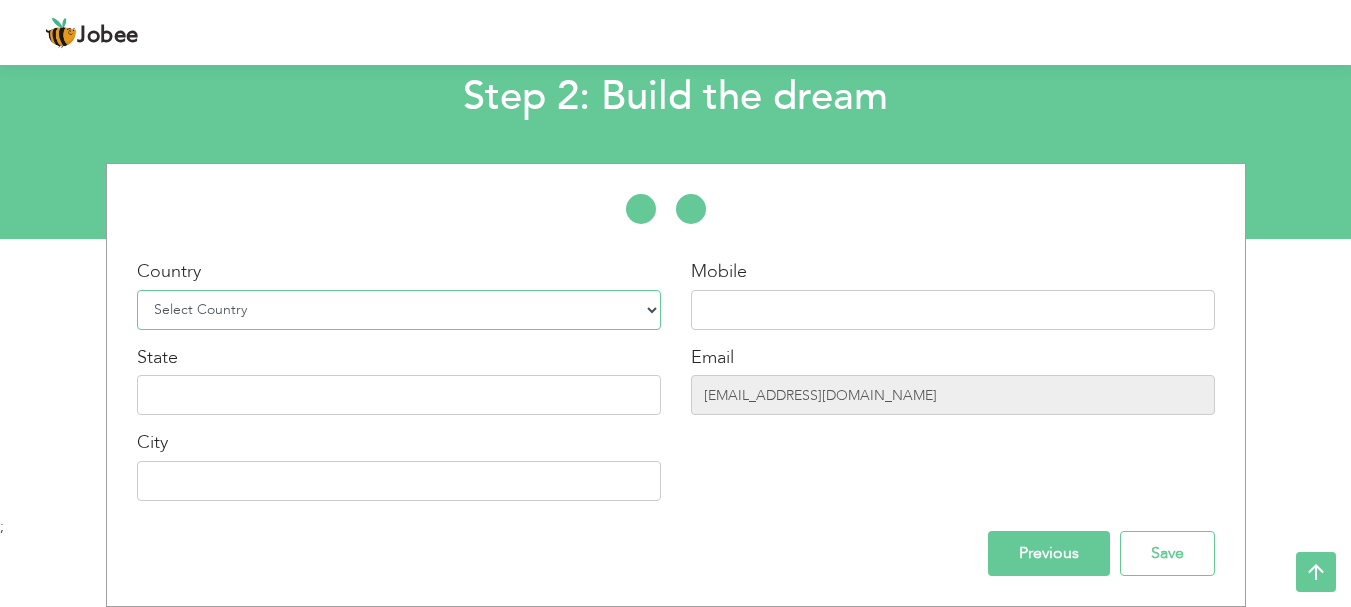 select on "166" 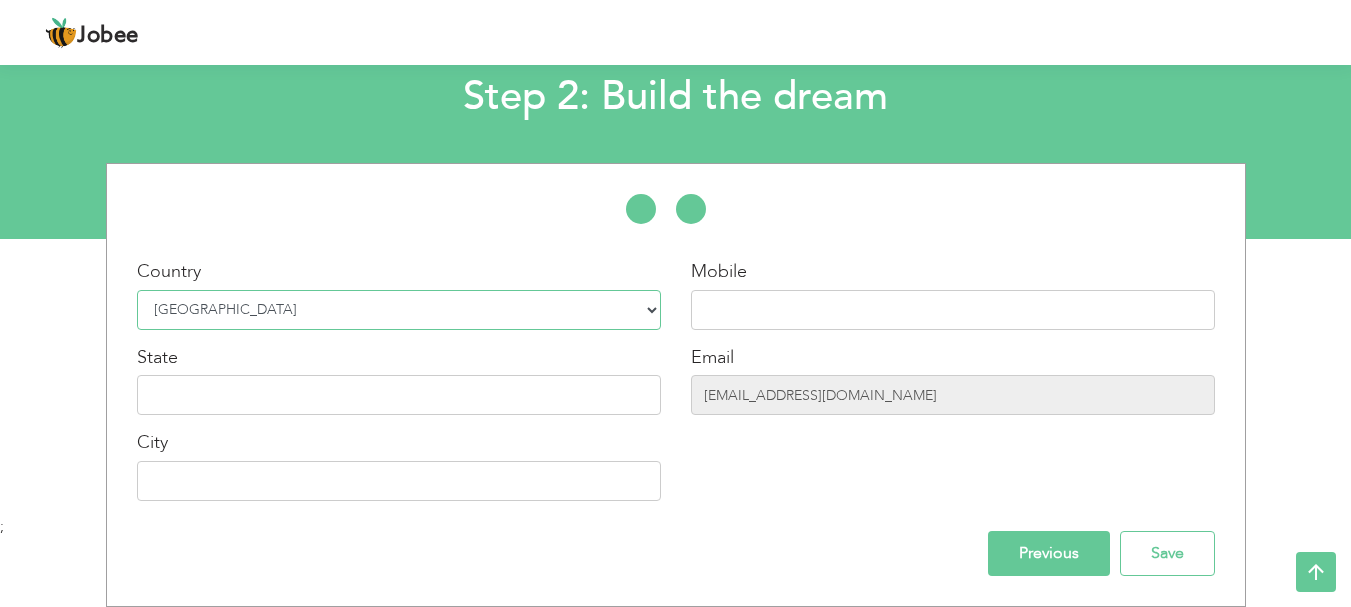 click on "Select Country
Afghanistan
Albania
Algeria
American Samoa
Andorra
Angola
Anguilla
Antarctica
Antigua and Barbuda
Argentina
Armenia
Aruba
Australia
Austria
Azerbaijan
Bahamas
Bahrain
Bangladesh
Barbados
Belarus
Belgium
Belize
Benin
Bermuda
Bhutan
Bolivia
Bosnia-Herzegovina
Botswana
Bouvet Island
Brazil
British Indian Ocean Territory
Brunei Darussalam
Bulgaria
Burkina Faso
Burundi
Cambodia
Cameroon
Canada
Cape Verde
Cayman Islands
Central African Republic
Chad
Chile
China
Christmas Island
Cocos (Keeling) Islands
Colombia
Comoros
Congo
Congo, Dem. Republic
Cook Islands
Costa Rica
Croatia
Cuba
Cyprus
Czech Rep
Denmark
Djibouti
Dominica
Dominican Republic
Ecuador
Egypt
El Salvador
Equatorial Guinea
Eritrea
Estonia
Ethiopia
European Union
Falkland Islands (Malvinas)
Faroe Islands
Fiji
Finland
France
French Guiana
French Southern Territories
Gabon
Gambia
Georgia" at bounding box center [399, 310] 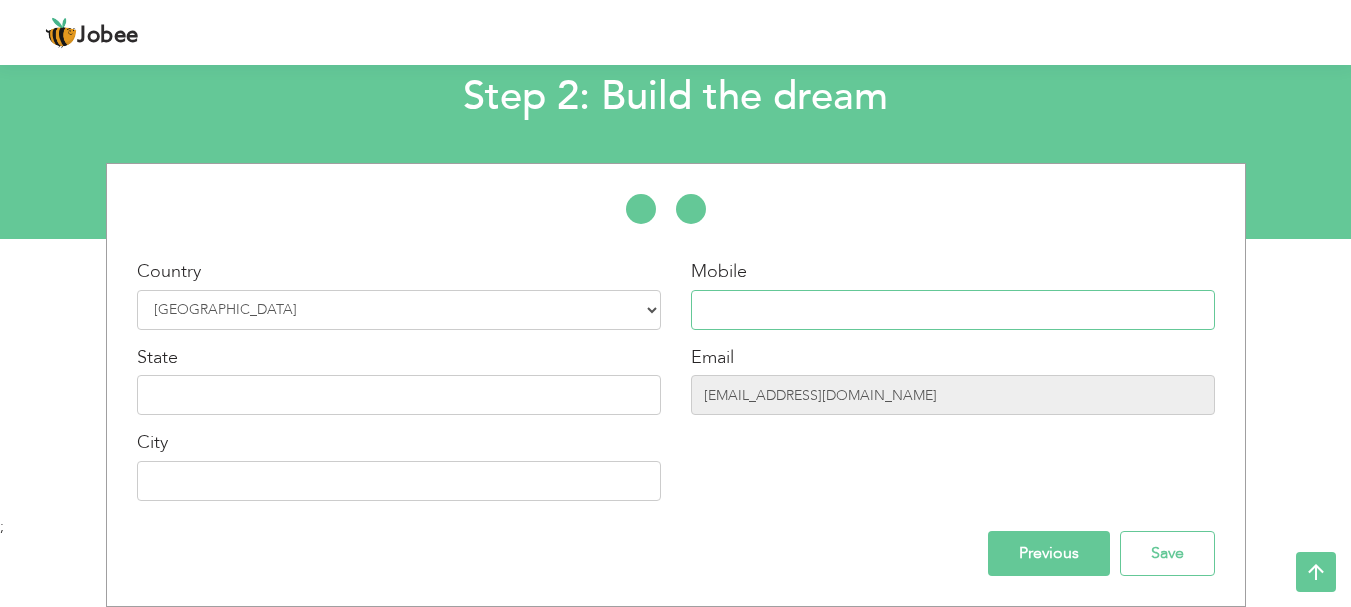 click at bounding box center (953, 310) 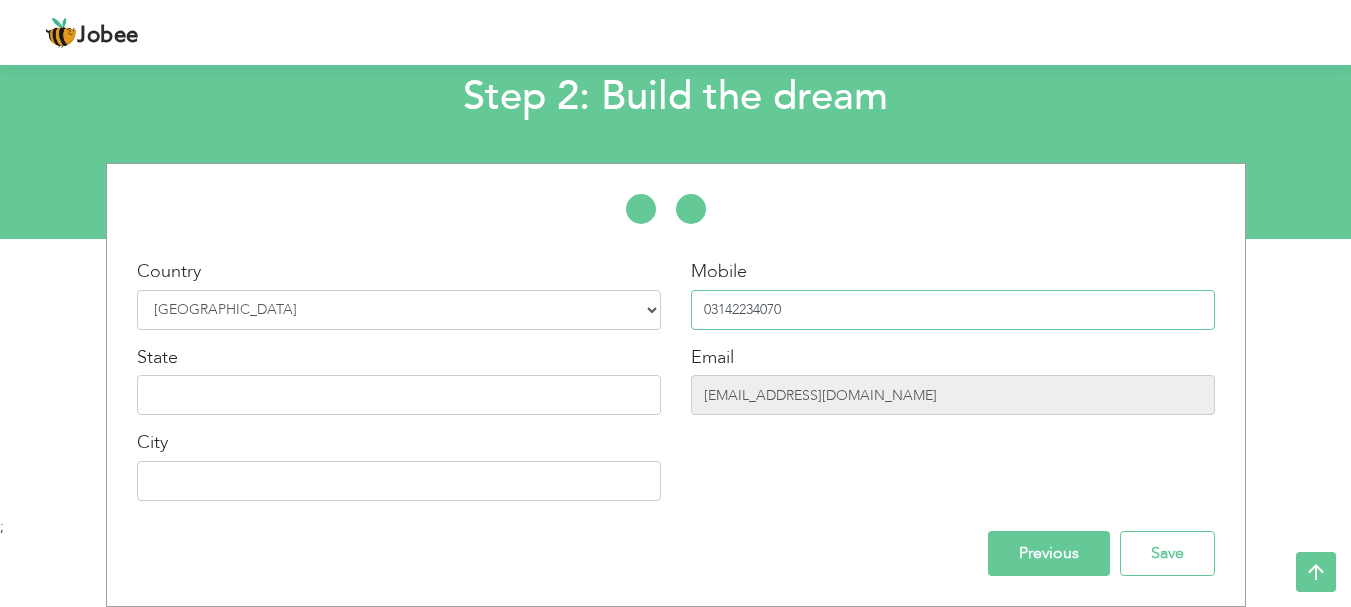 type on "03142234070" 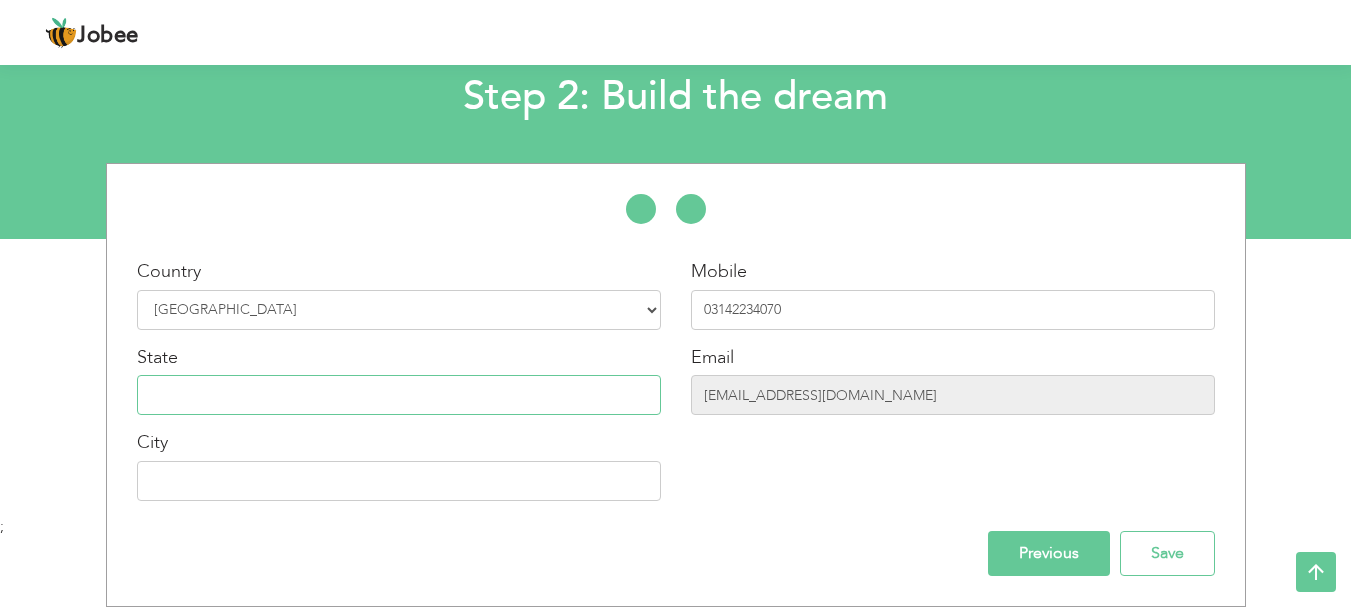 click at bounding box center (399, 395) 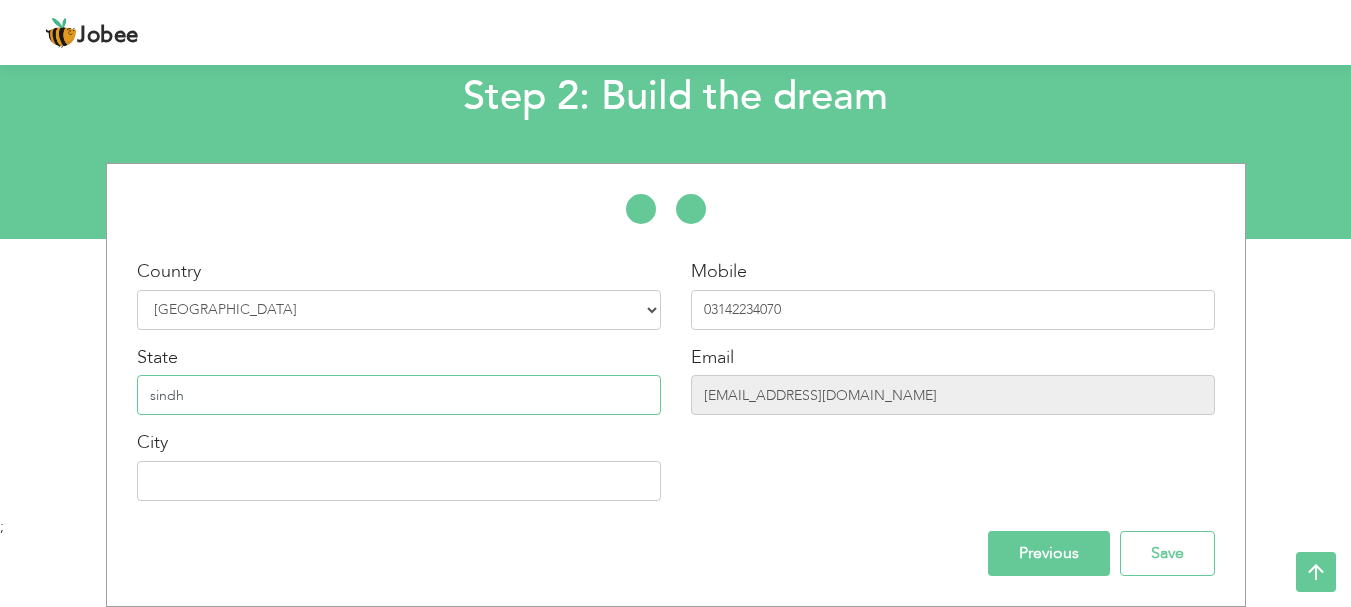 type on "sindh" 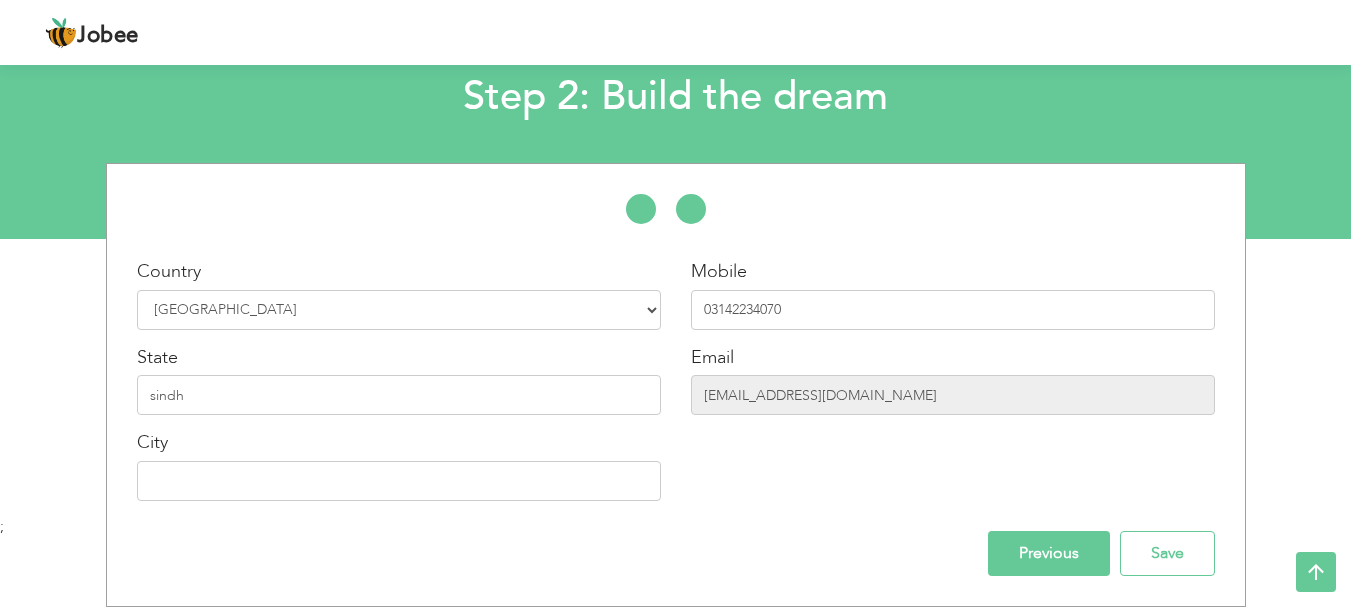 click on "Country
Select Country
Afghanistan
Albania
Algeria
American Samoa
Andorra
Angola
Anguilla
Antarctica
Antigua and Barbuda
Argentina
Armenia
Aruba
Australia
Austria
Azerbaijan
Bahamas
Bahrain
Bangladesh
Barbados
Belarus
Belgium
Belize
Benin
Bermuda
Bhutan
Bolivia
Bosnia-Herzegovina
Botswana
Bouvet Island
Brazil
British Indian Ocean Territory
Brunei Darussalam
Bulgaria
Burkina Faso
Burundi
Cambodia
Cameroon
Canada
Cape Verde
Cayman Islands
Central African Republic
Chad
Chile
China
Christmas Island
Cocos (Keeling) Islands
Colombia
Comoros
Congo
Congo, Dem. Republic
Cook Islands
Costa Rica
Croatia
Cuba
Cyprus
Czech Rep
Denmark
Djibouti
Dominica
Dominican Republic
Ecuador
Egypt
El Salvador
Equatorial Guinea
Eritrea
Estonia
Ethiopia
European Union
Faroe Islands
Fiji" at bounding box center [399, 387] 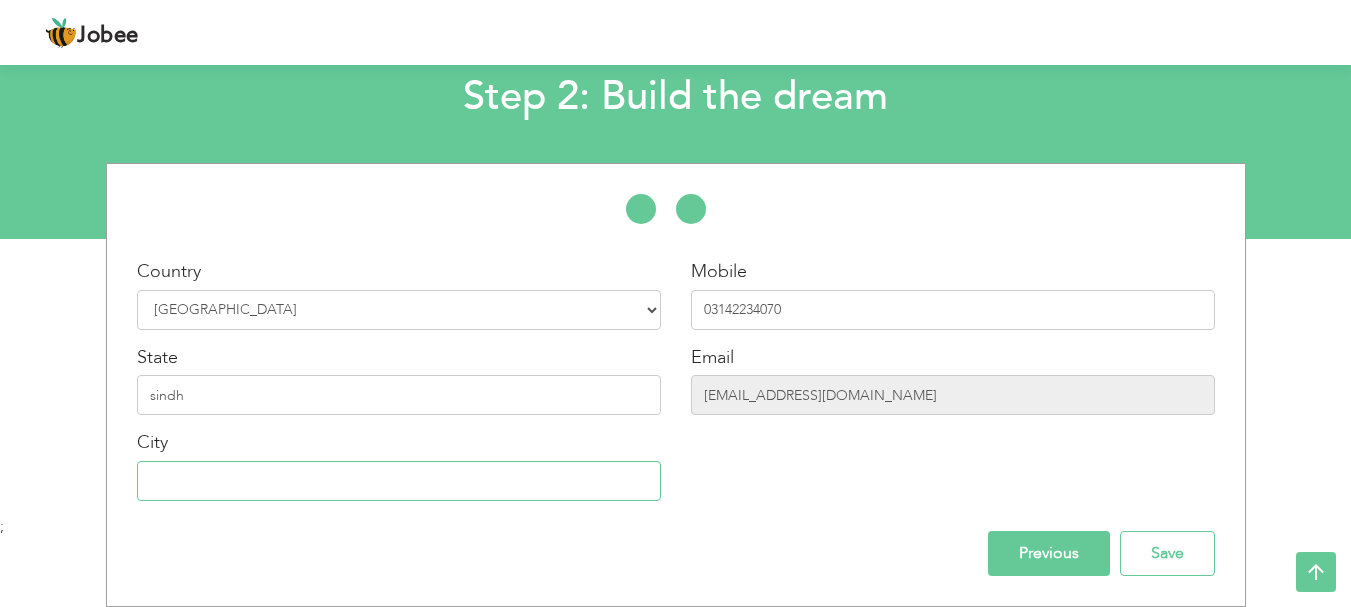 click at bounding box center (399, 481) 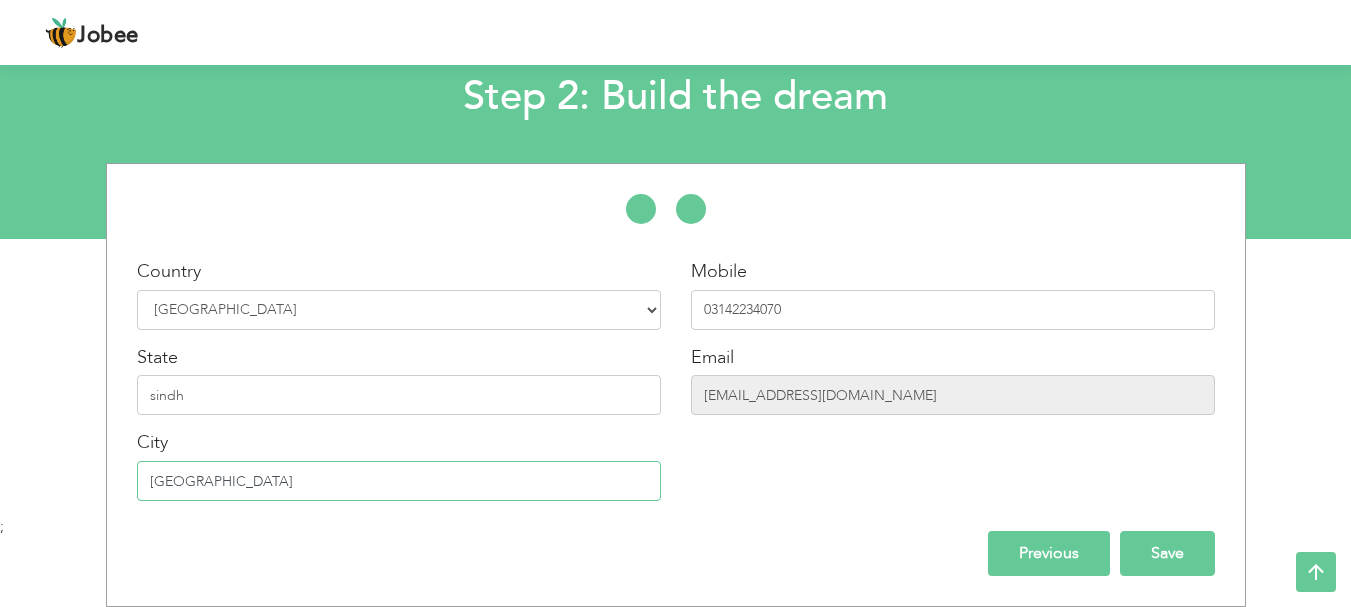 type on "karachi" 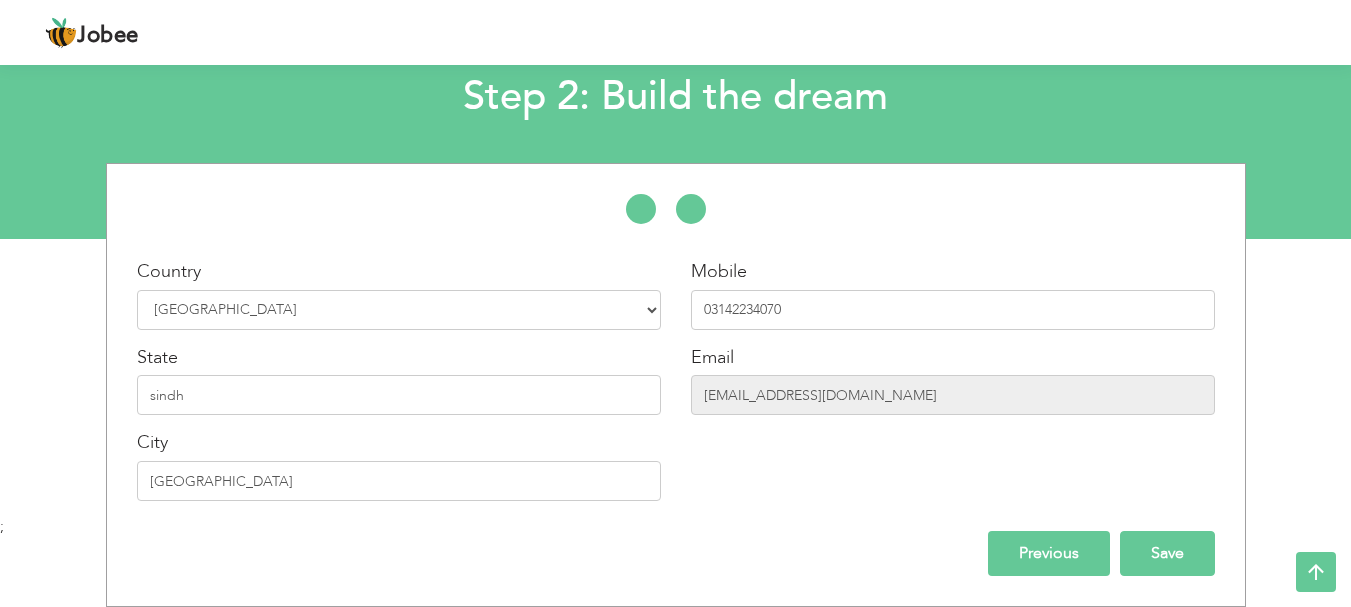 click on "Save" at bounding box center [1167, 553] 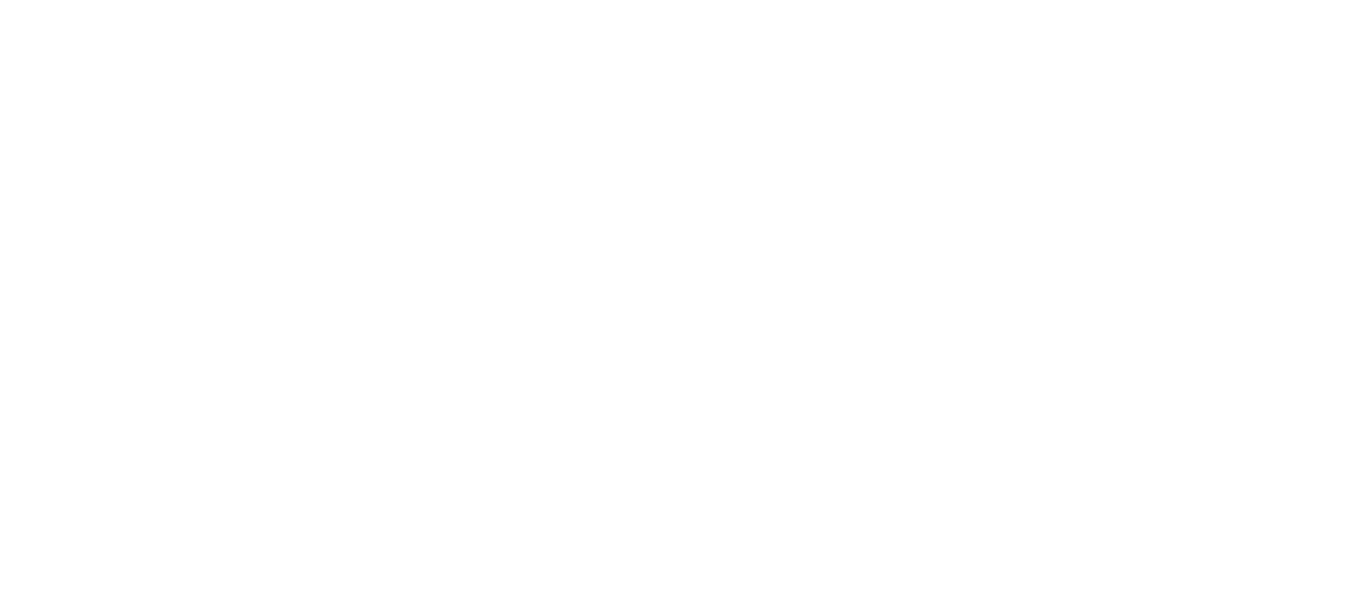 scroll, scrollTop: 0, scrollLeft: 0, axis: both 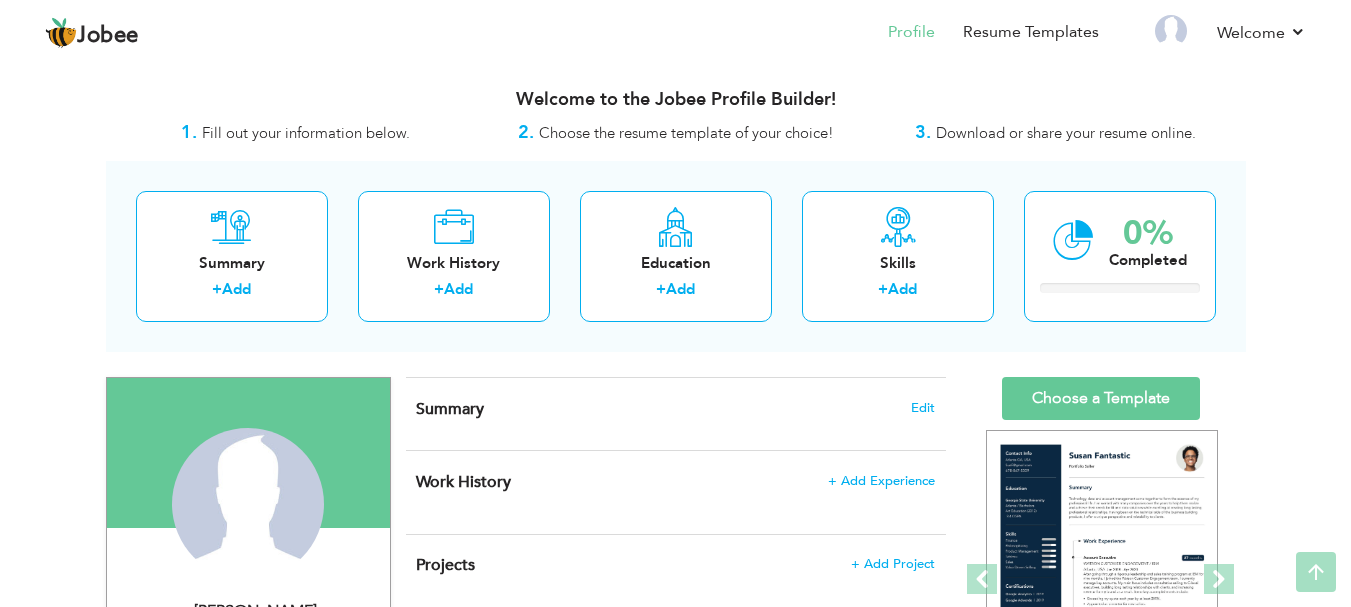 drag, startPoint x: 1365, startPoint y: 83, endPoint x: 1321, endPoint y: 81, distance: 44.04543 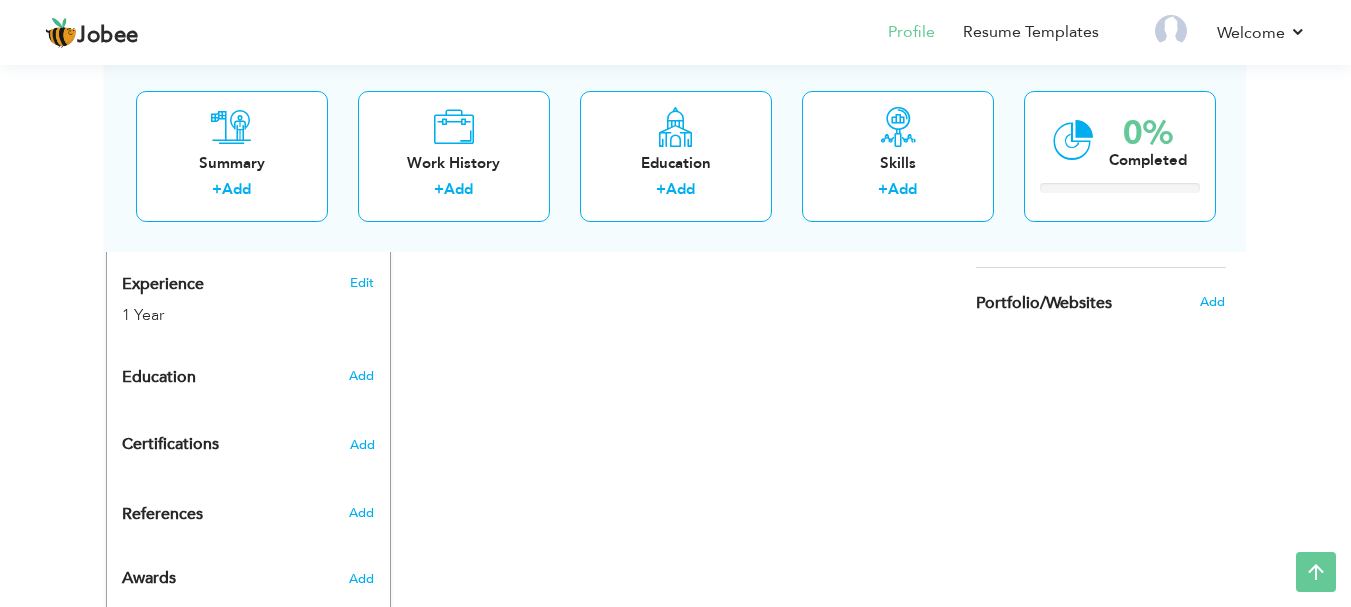 scroll, scrollTop: 806, scrollLeft: 0, axis: vertical 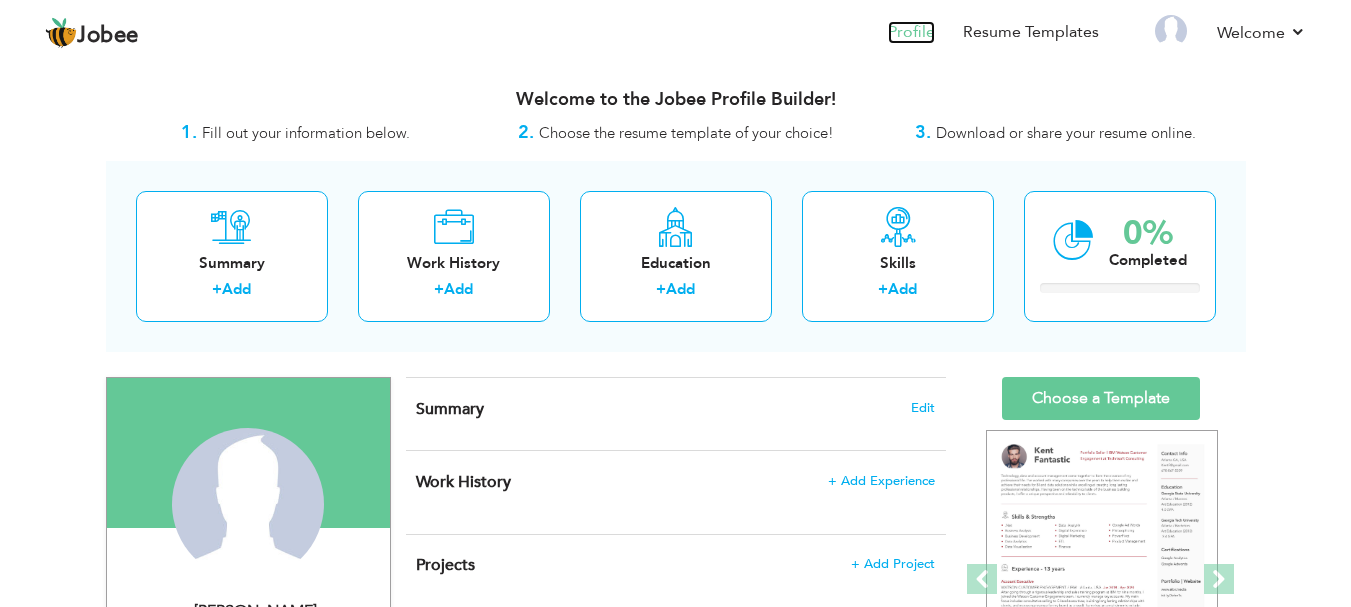 click on "Profile" at bounding box center [911, 32] 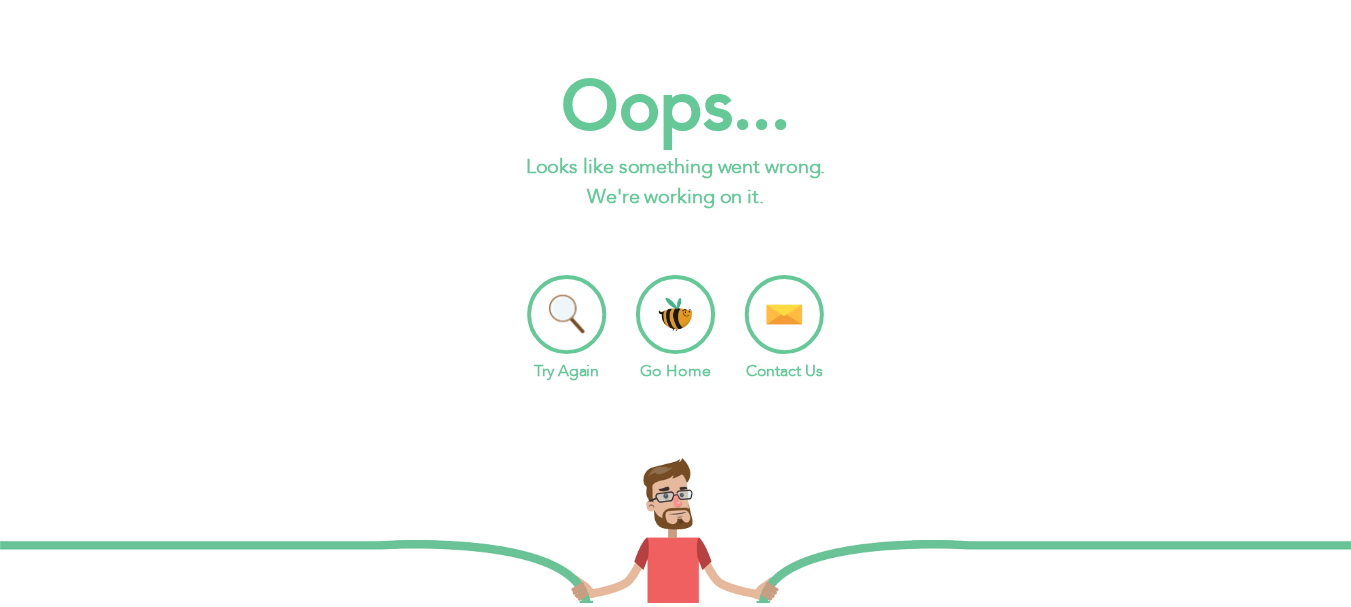 scroll, scrollTop: 0, scrollLeft: 0, axis: both 